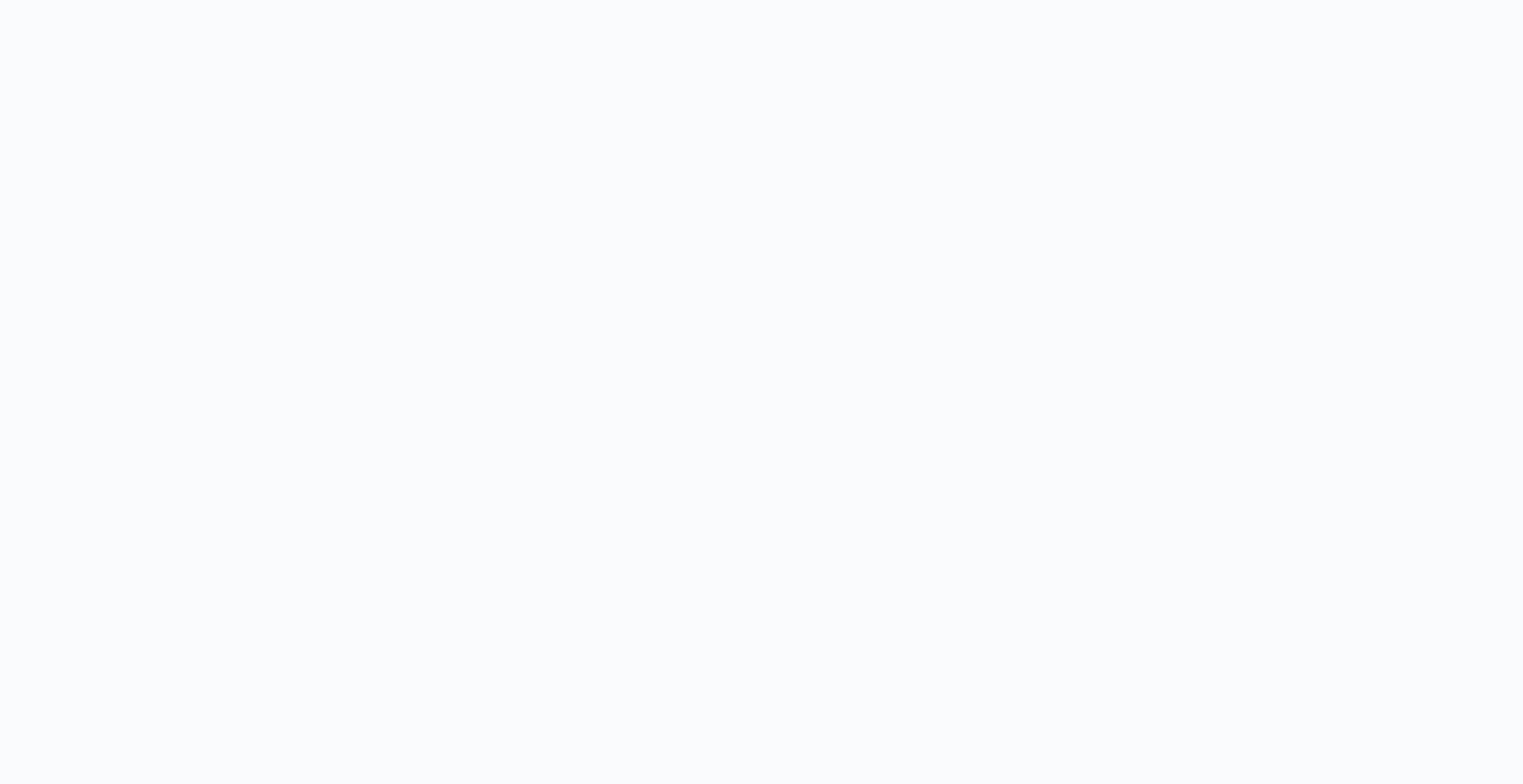 scroll, scrollTop: 0, scrollLeft: 0, axis: both 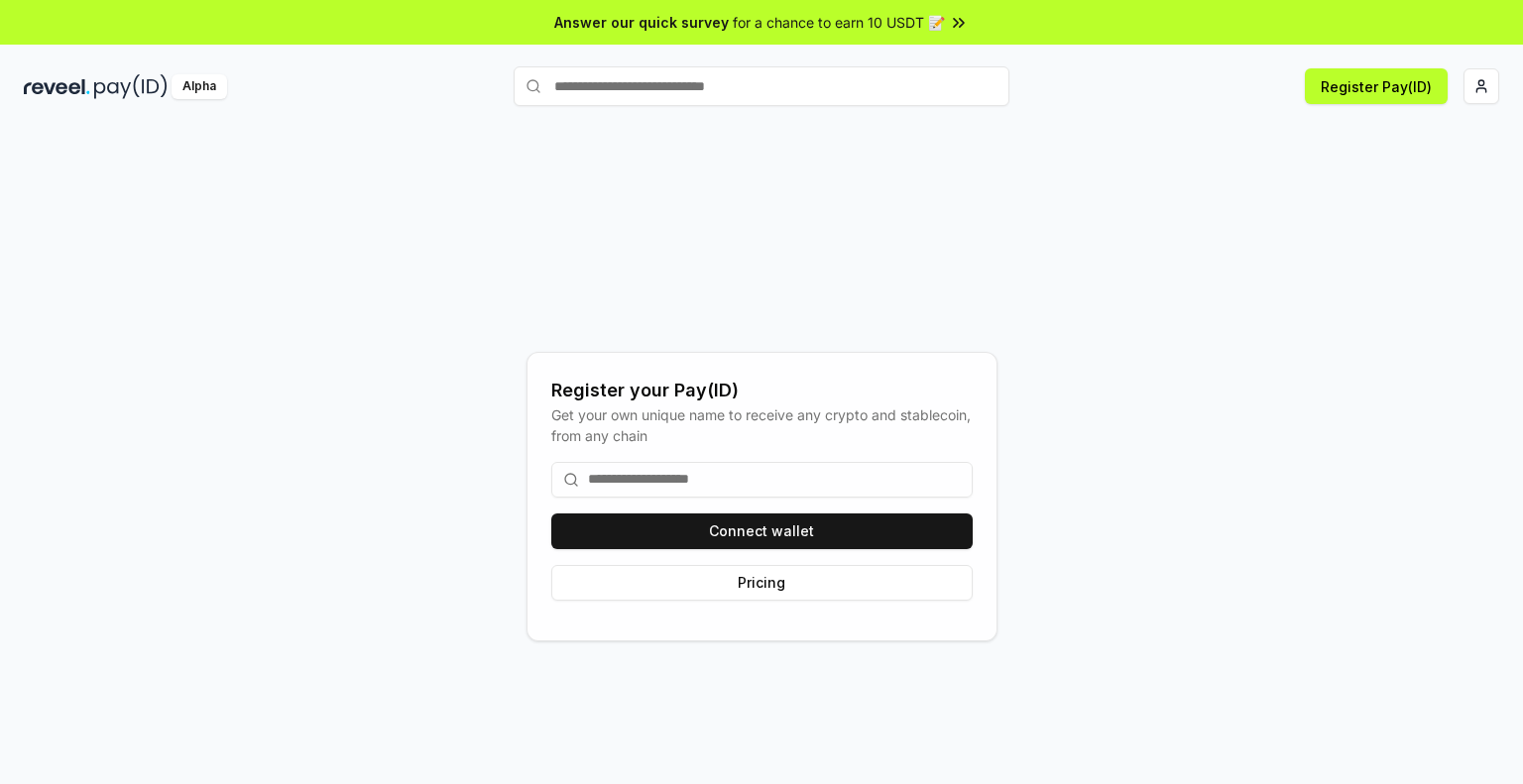 click at bounding box center (131, 86) 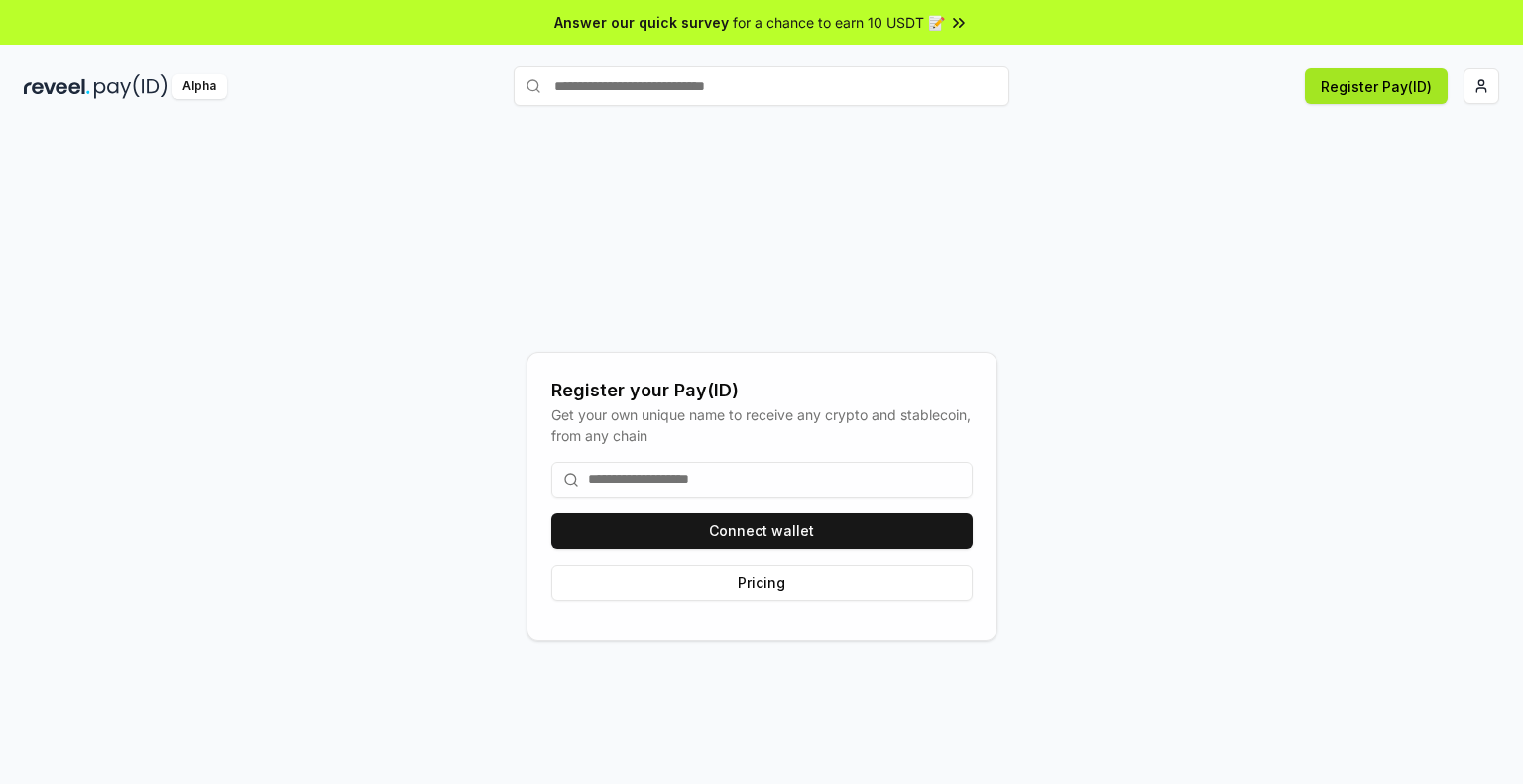 click on "Register Pay(ID)" at bounding box center [1376, 86] 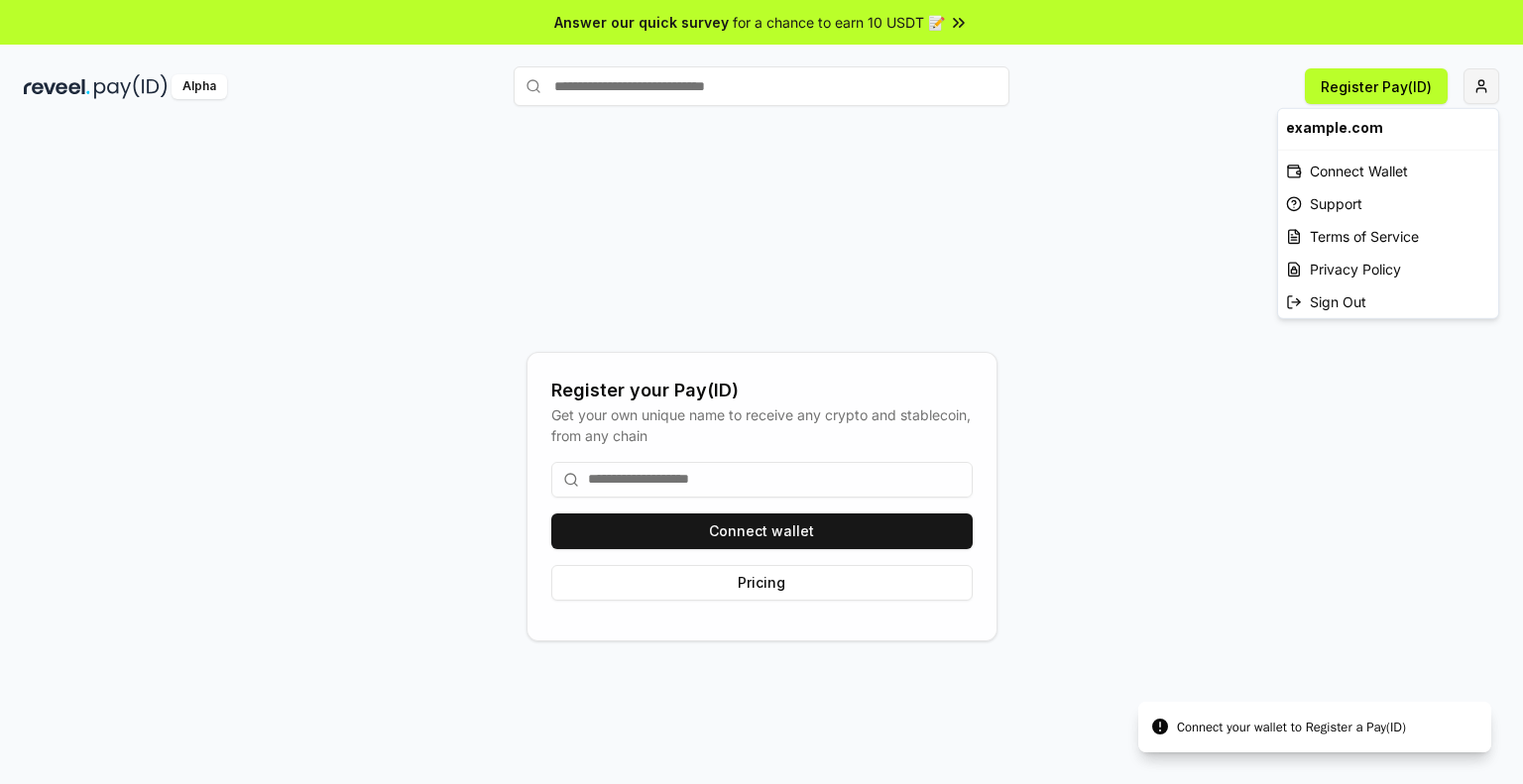 click on "Answer our quick survey for a chance to earn 10 USDT 📝 Alpha Register Pay(ID) Connect your wallet to Register a Pay(ID) Register your Pay(ID) Get your own unique name to receive any crypto and stablecoin, from any chain Connect wallet Pricing   Connect Wallet   Support   Terms of Service   Privacy Policy   Sign Out" at bounding box center (762, 392) 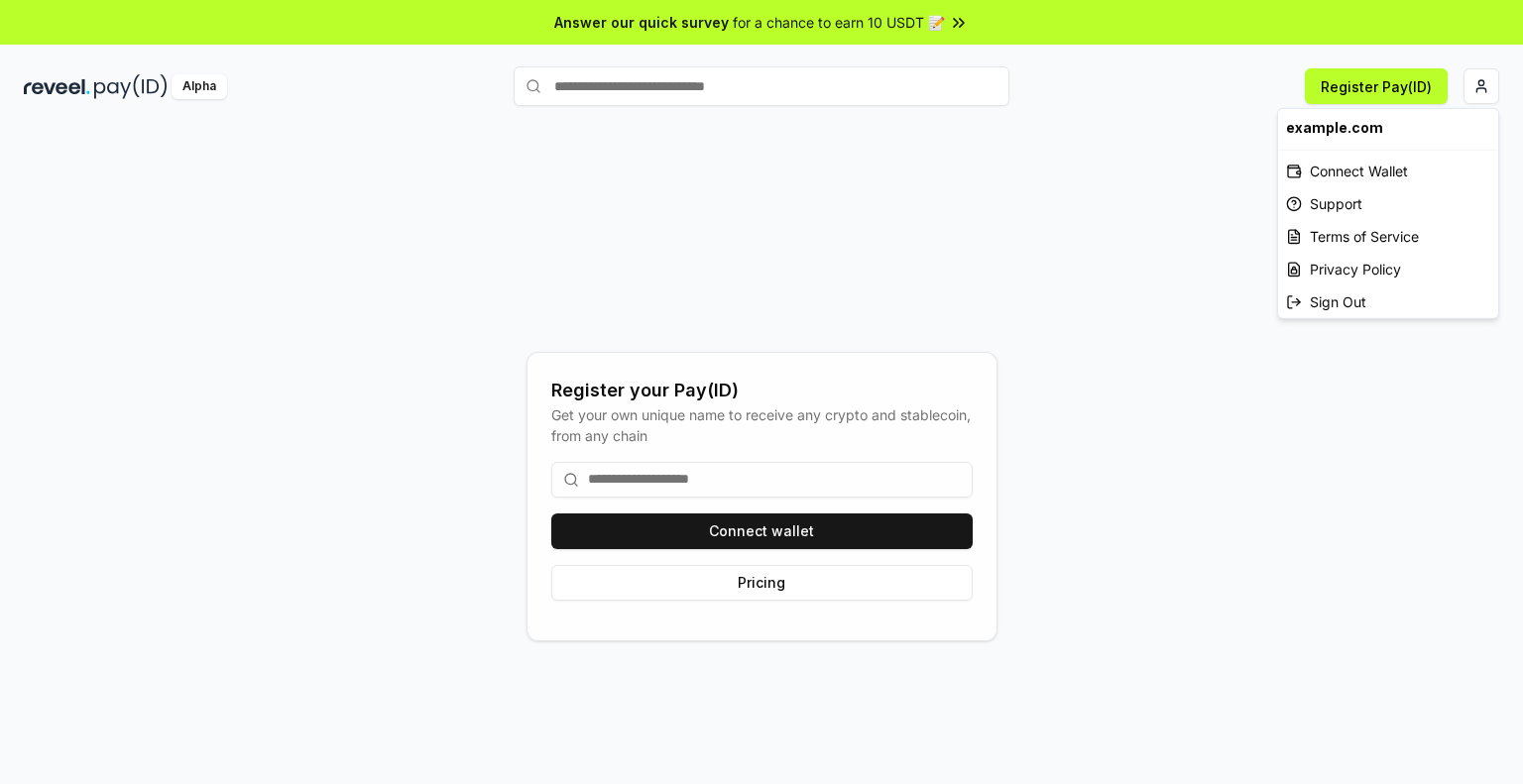click on "Answer our quick survey for a chance to earn 10 USDT 📝 Alpha Register Pay(ID) Register your Pay(ID) Get your own unique name to receive any crypto and stablecoin, from any chain Connect wallet Pricing   Connect Wallet   Support   Terms of Service   Privacy Policy   Sign Out" at bounding box center [762, 392] 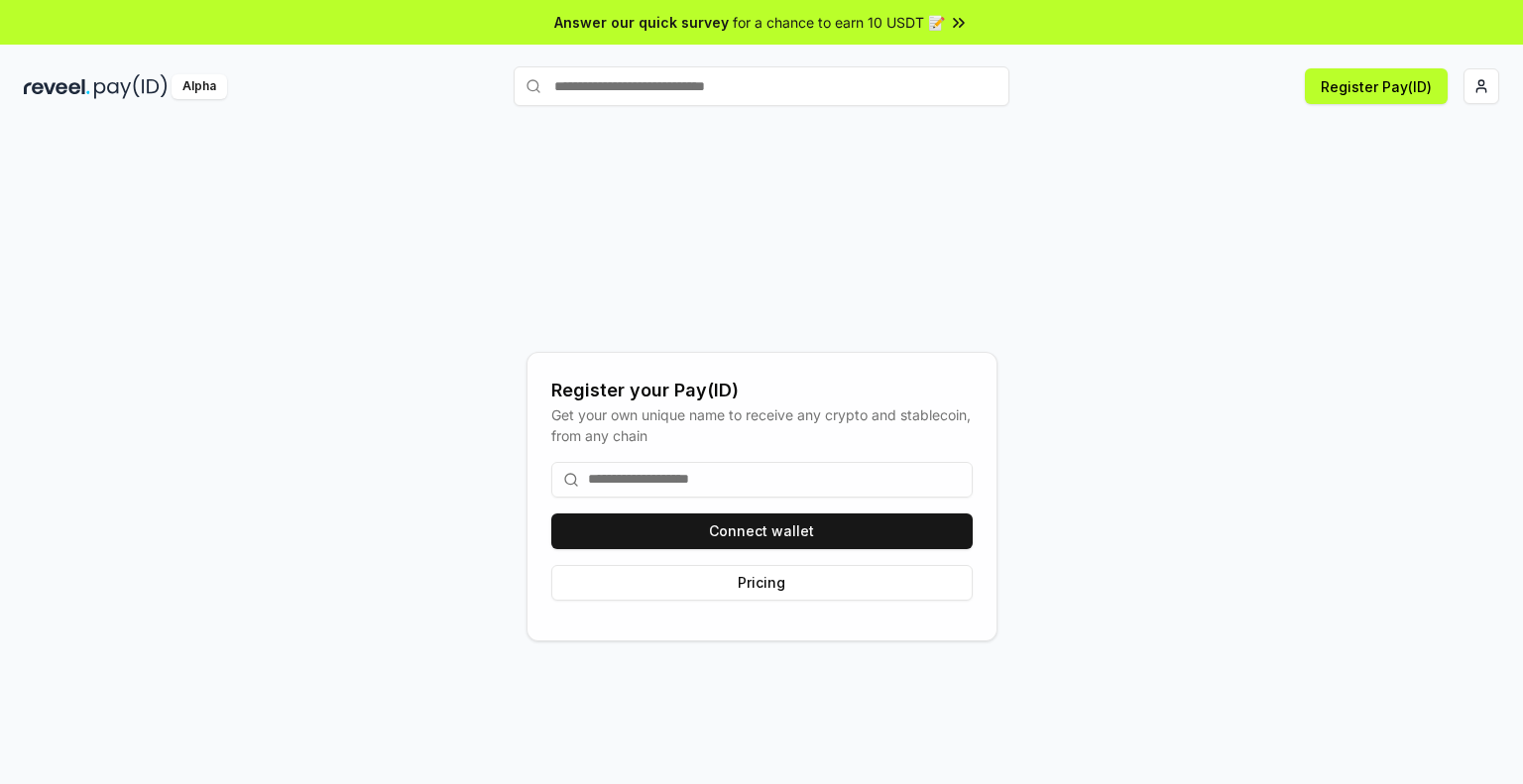 click at bounding box center [131, 86] 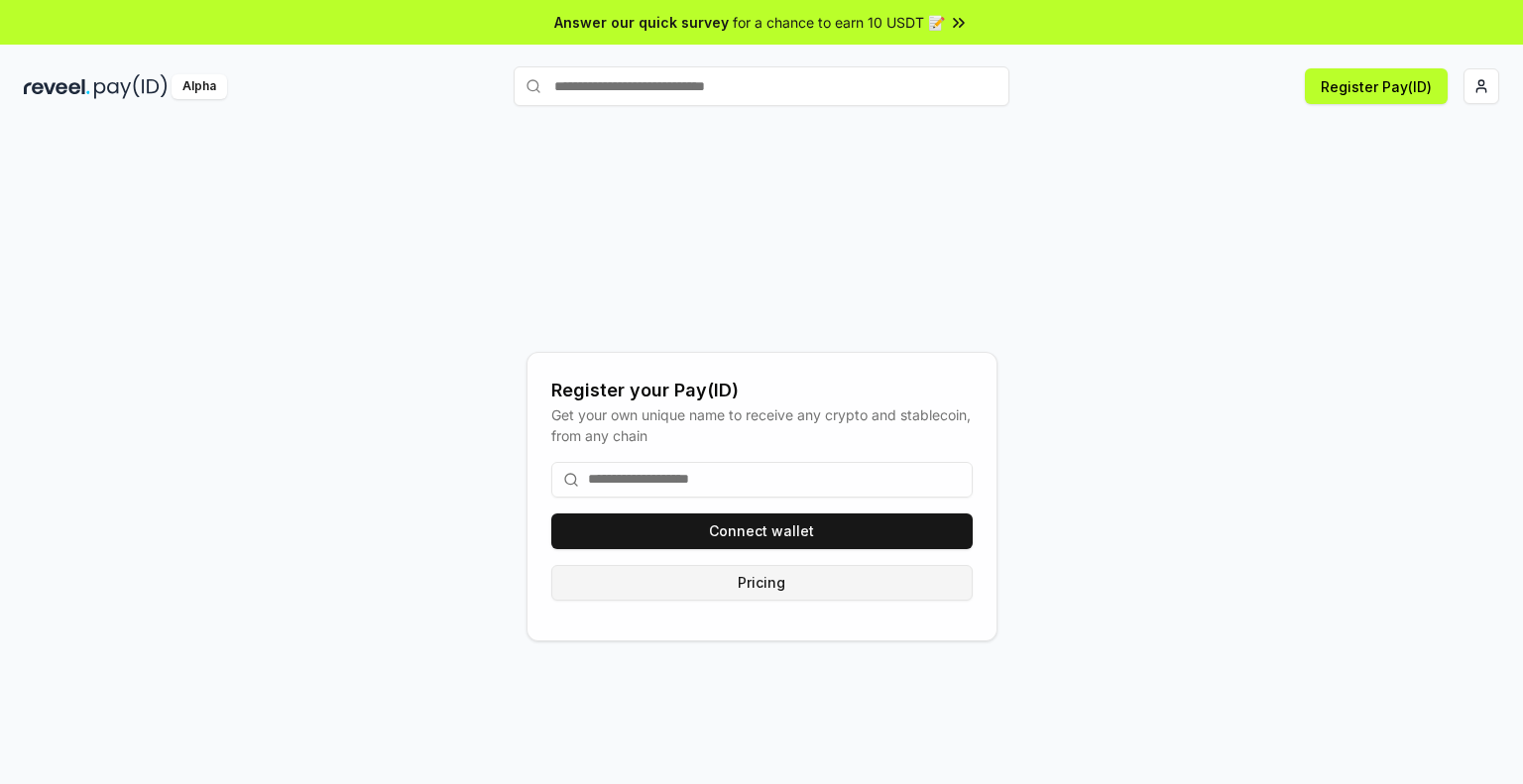 click on "Pricing" at bounding box center (762, 583) 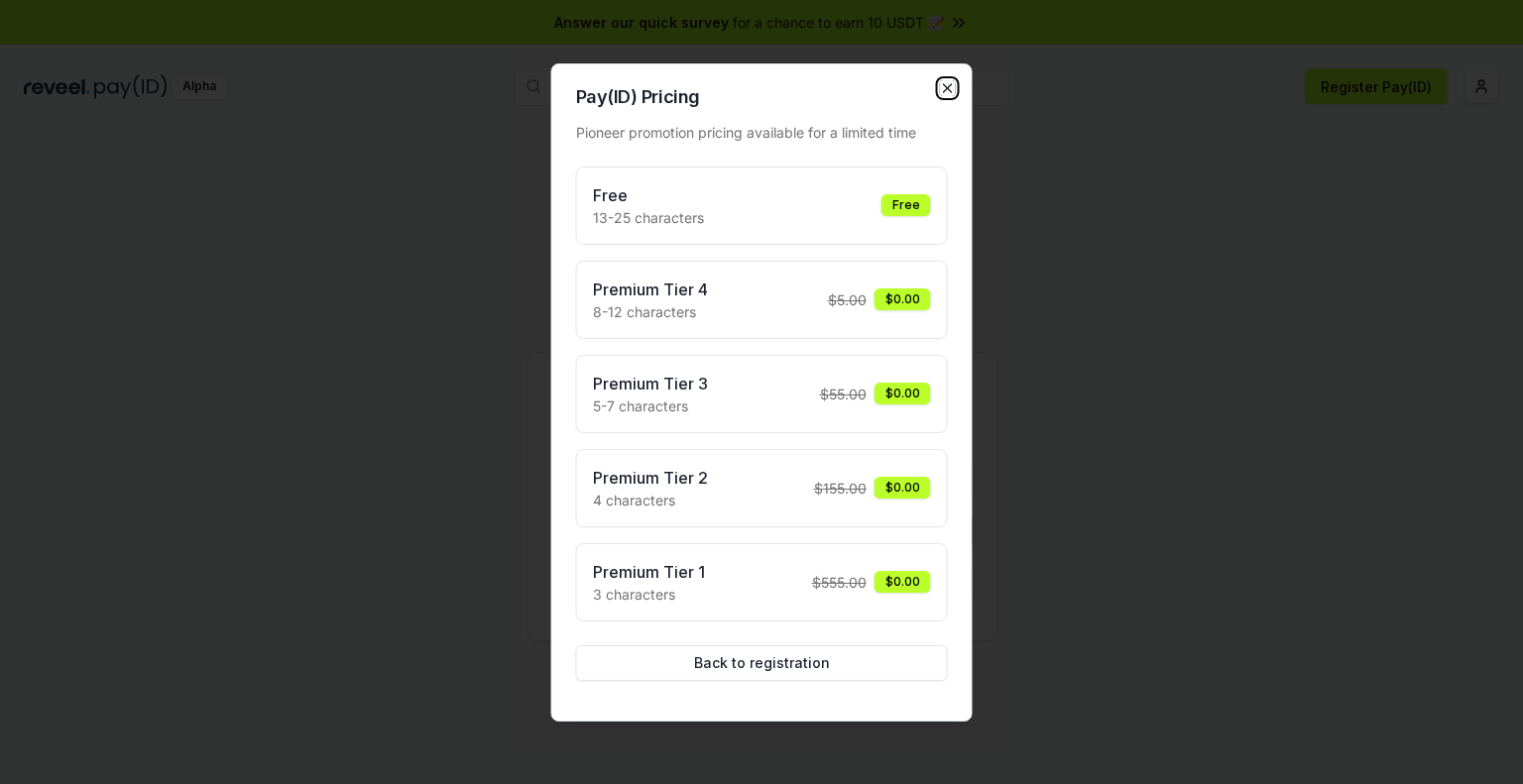 click 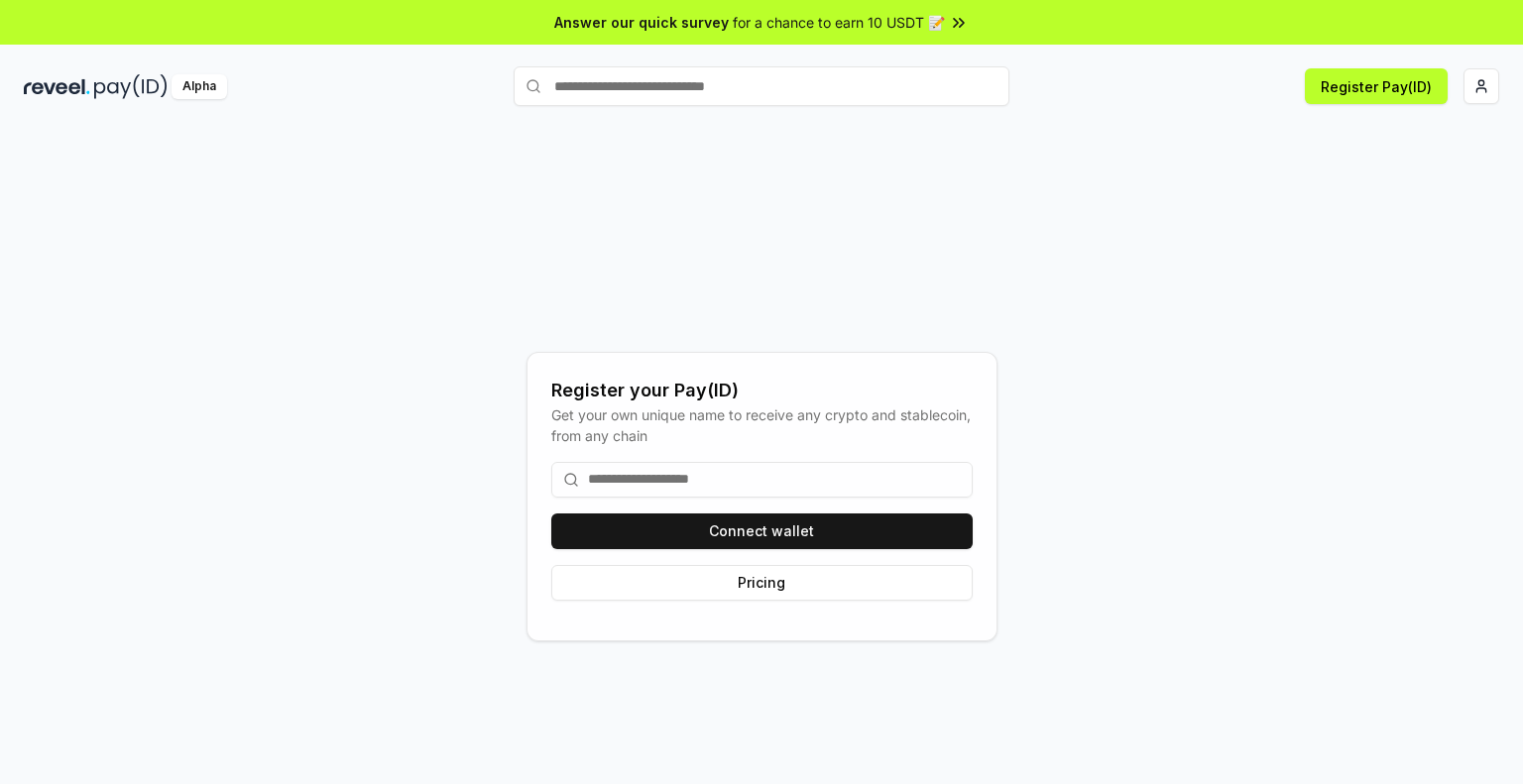 click at bounding box center (762, 480) 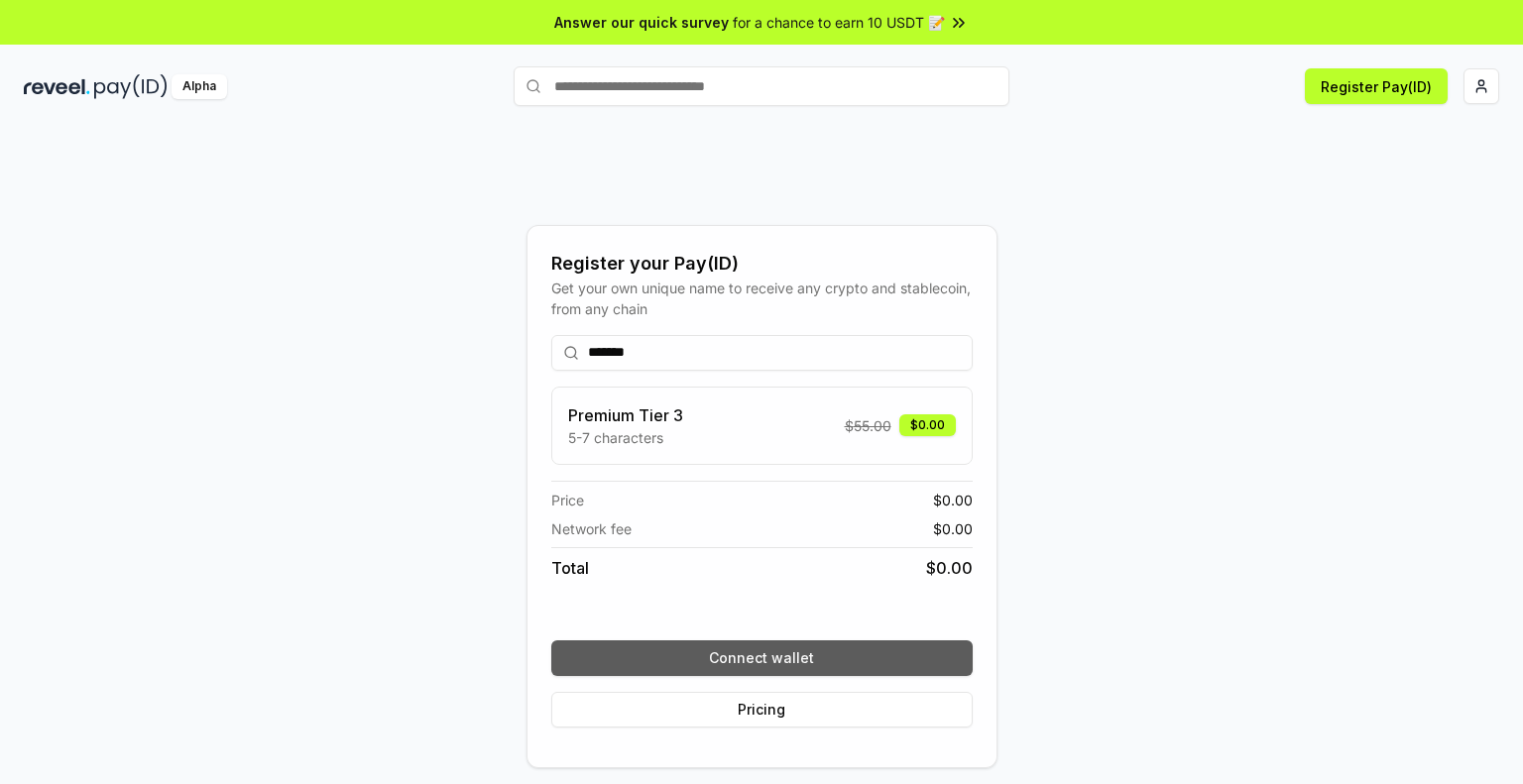click on "Connect wallet" at bounding box center [762, 658] 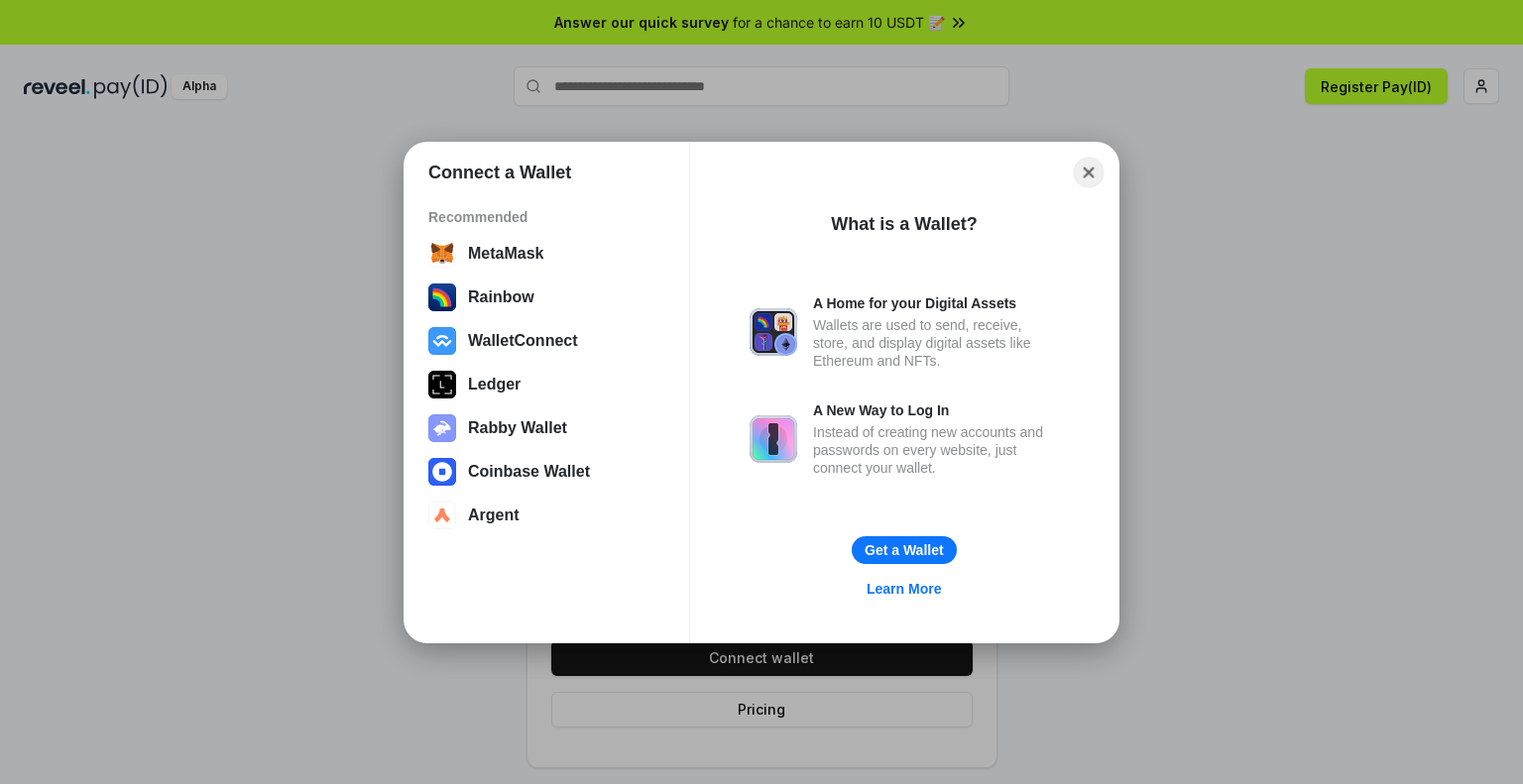 click on "Close" at bounding box center [1089, 171] 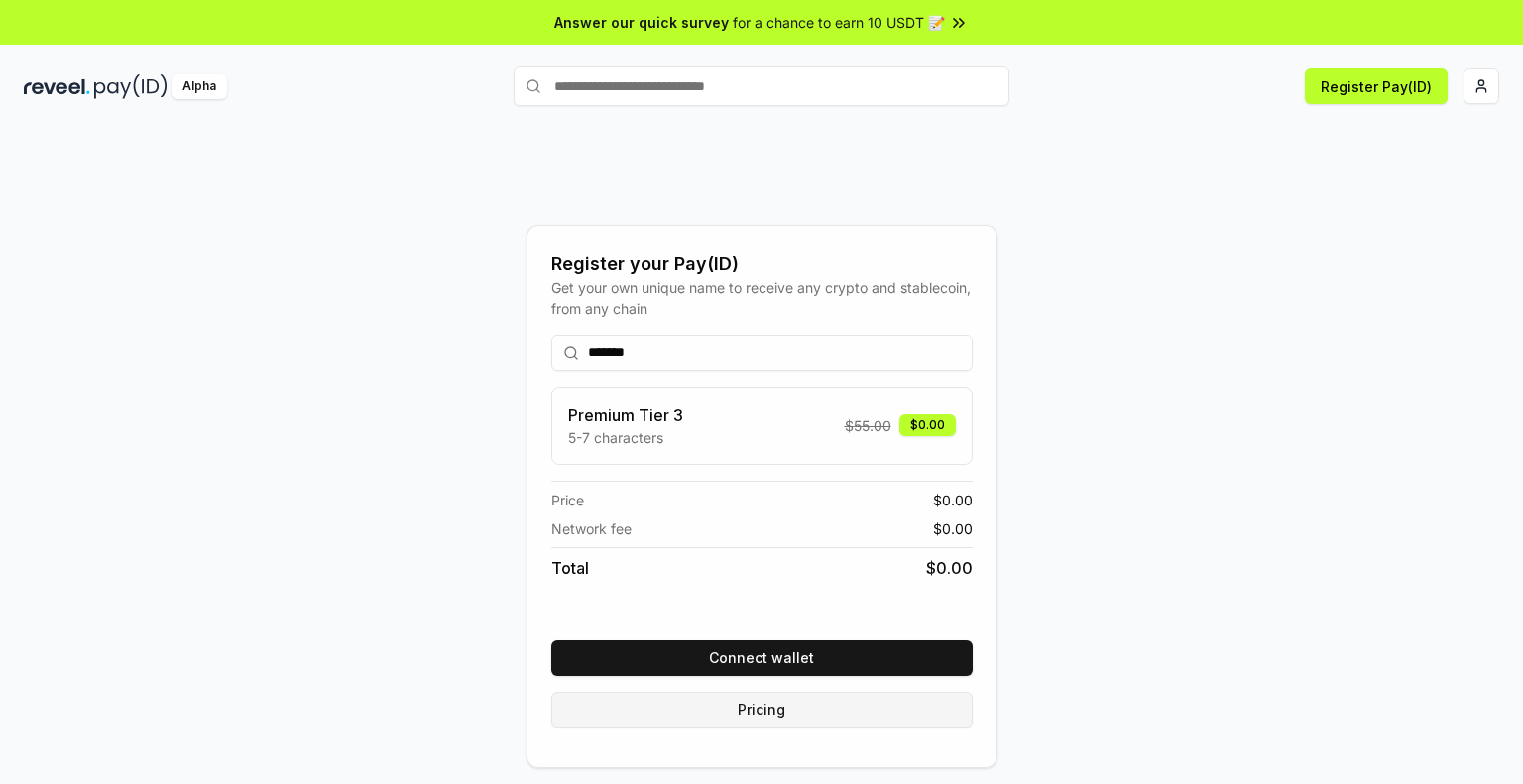 click on "Pricing" at bounding box center (762, 710) 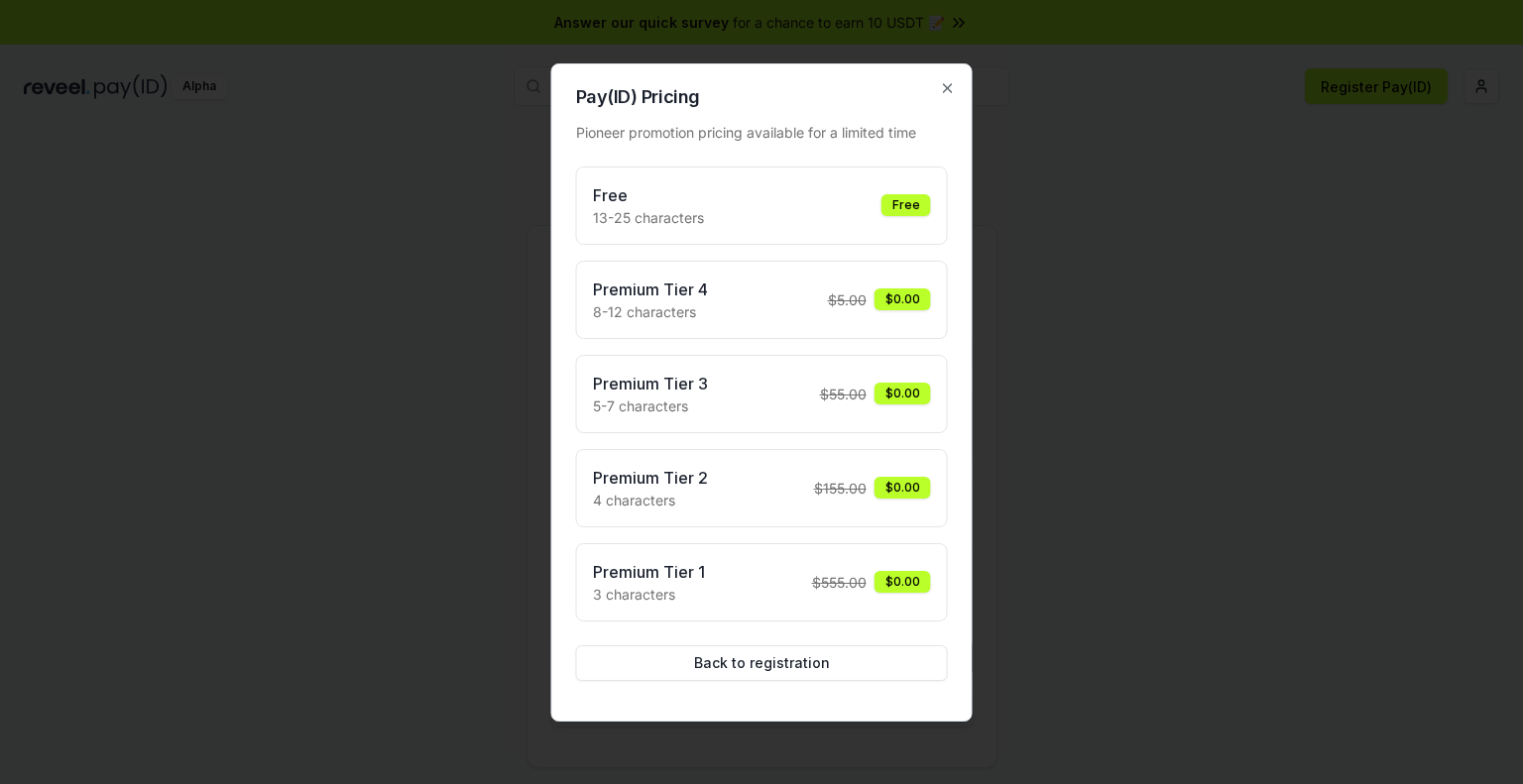 click on "Free 13-25 characters Free" at bounding box center [762, 205] 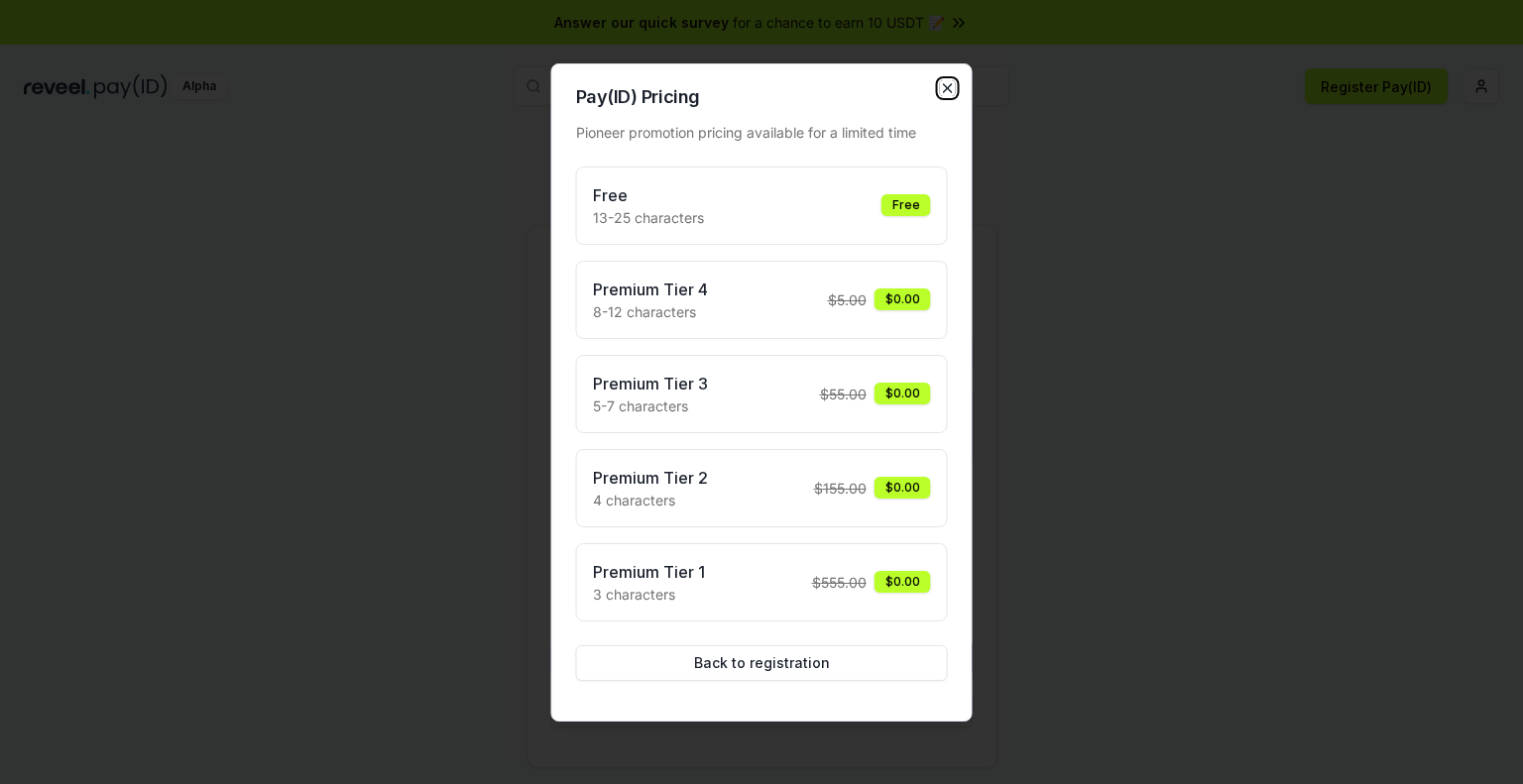 click 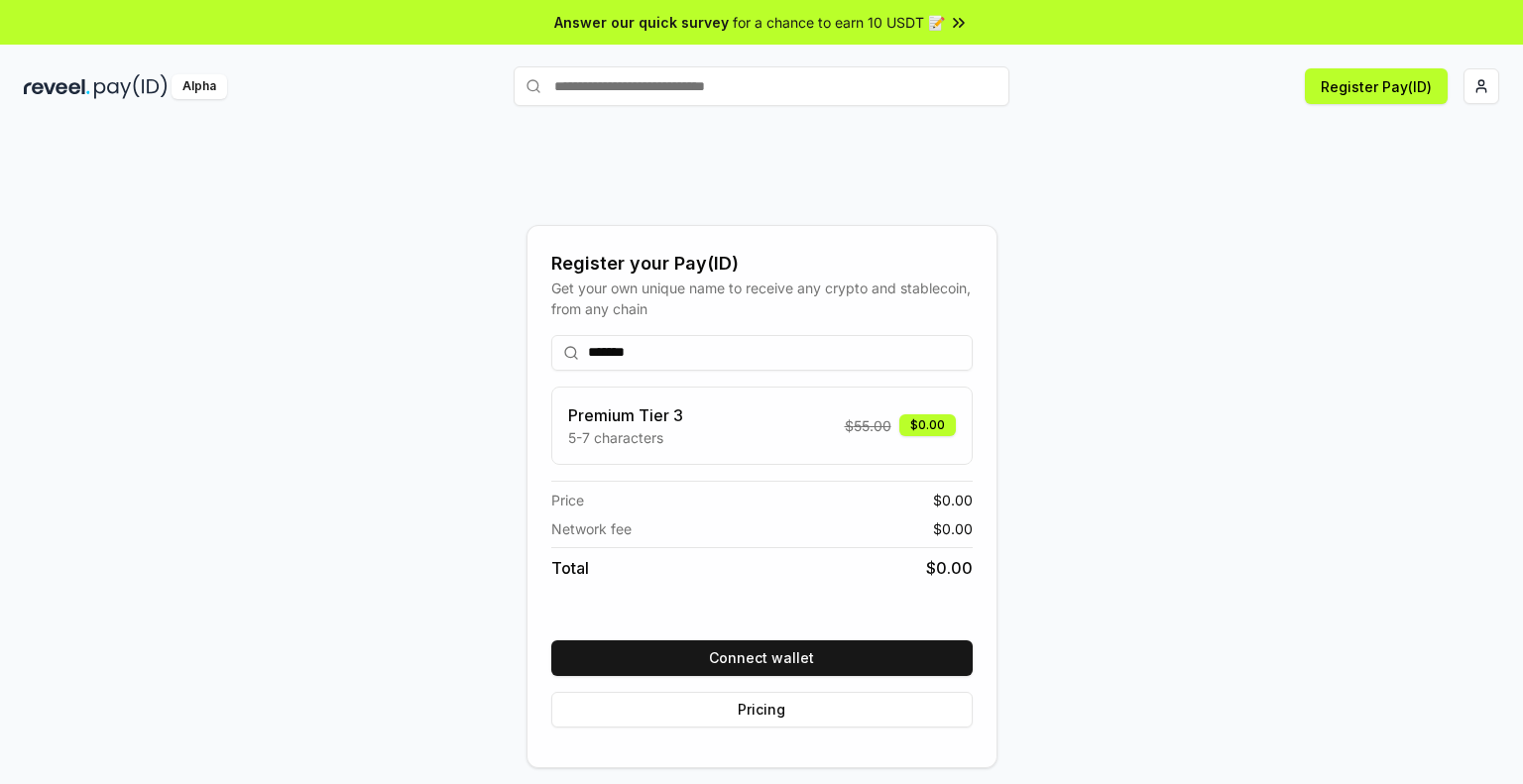 click on "*******" at bounding box center (762, 353) 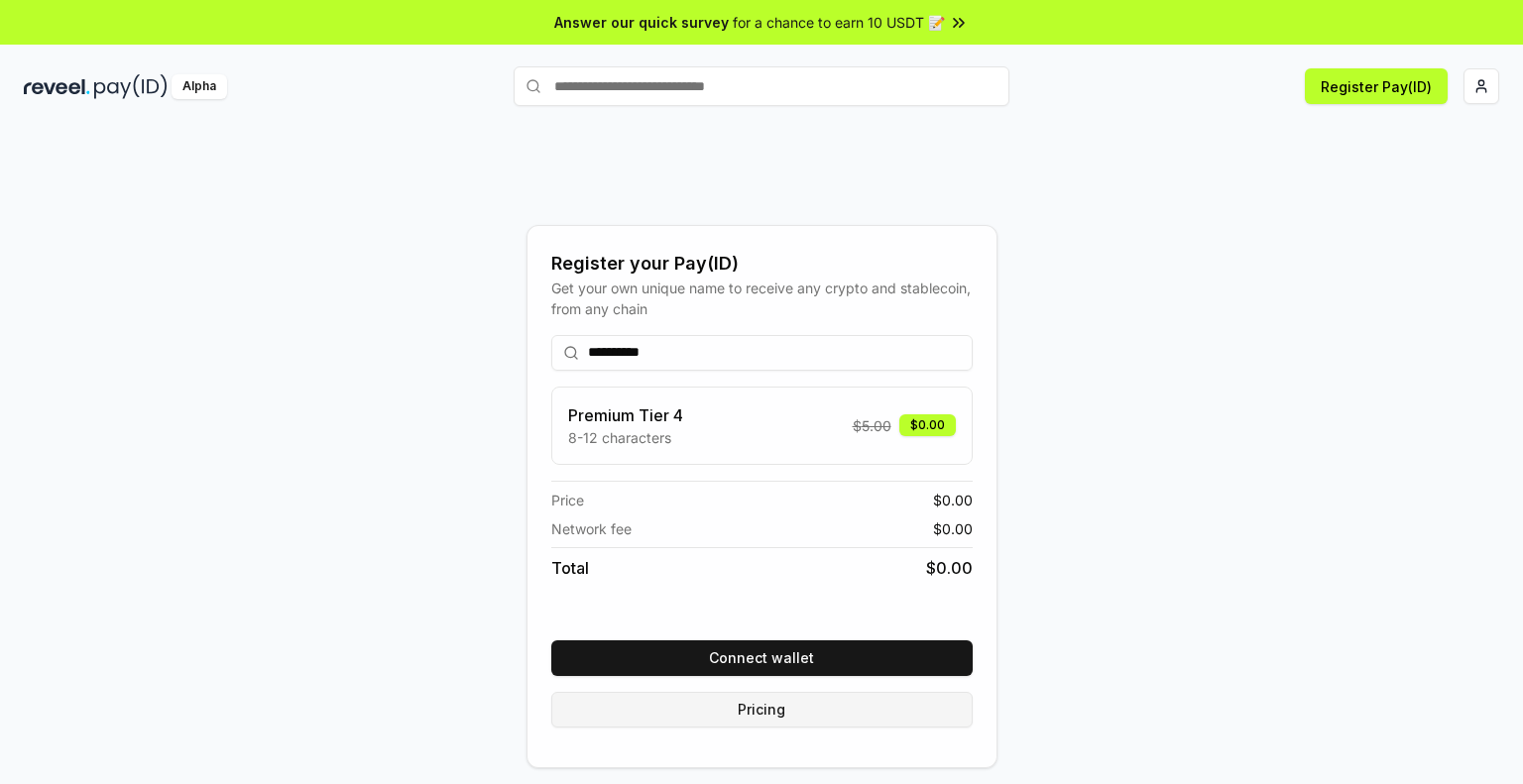 click on "Pricing" at bounding box center (762, 710) 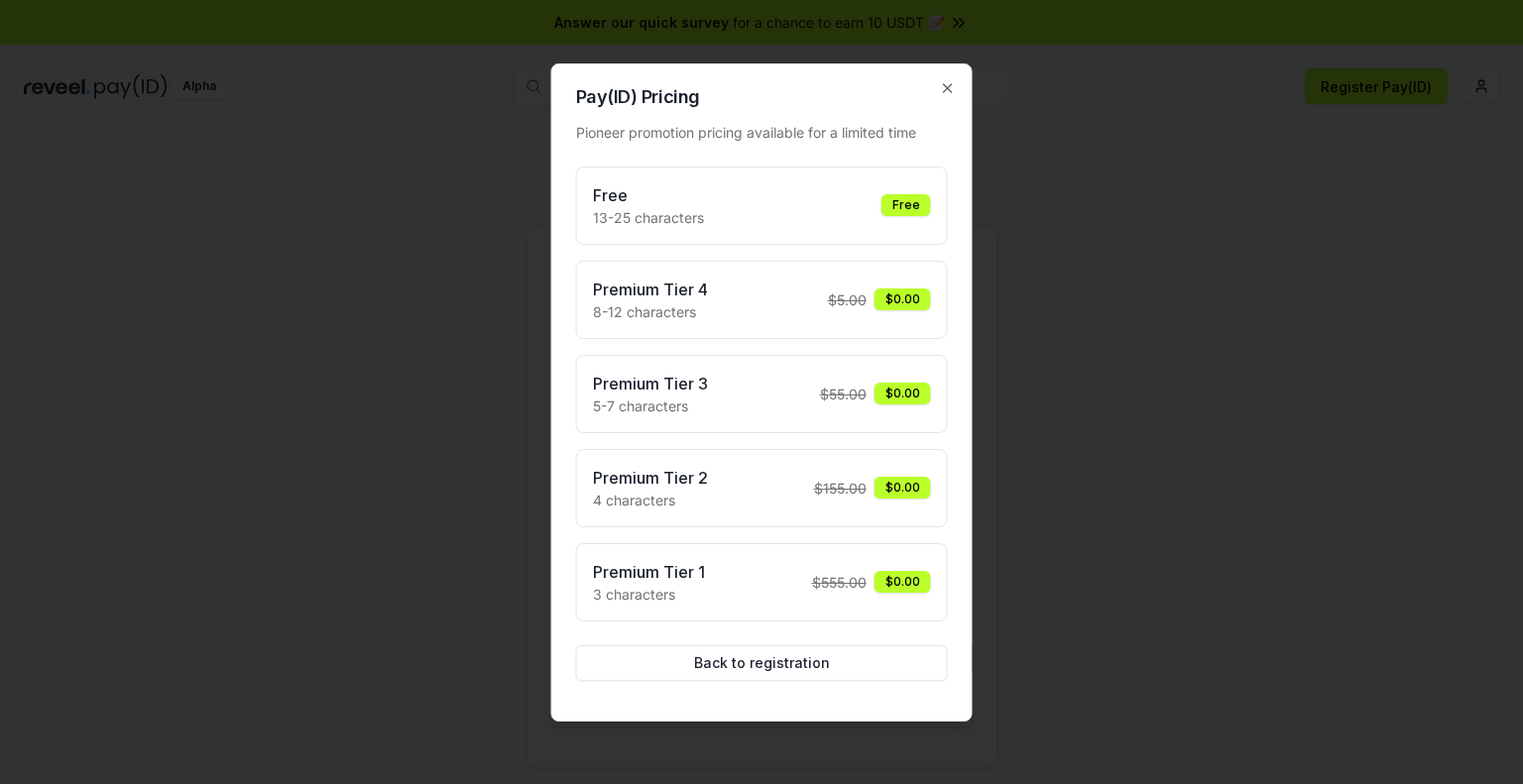 click on "Free" at bounding box center [906, 205] 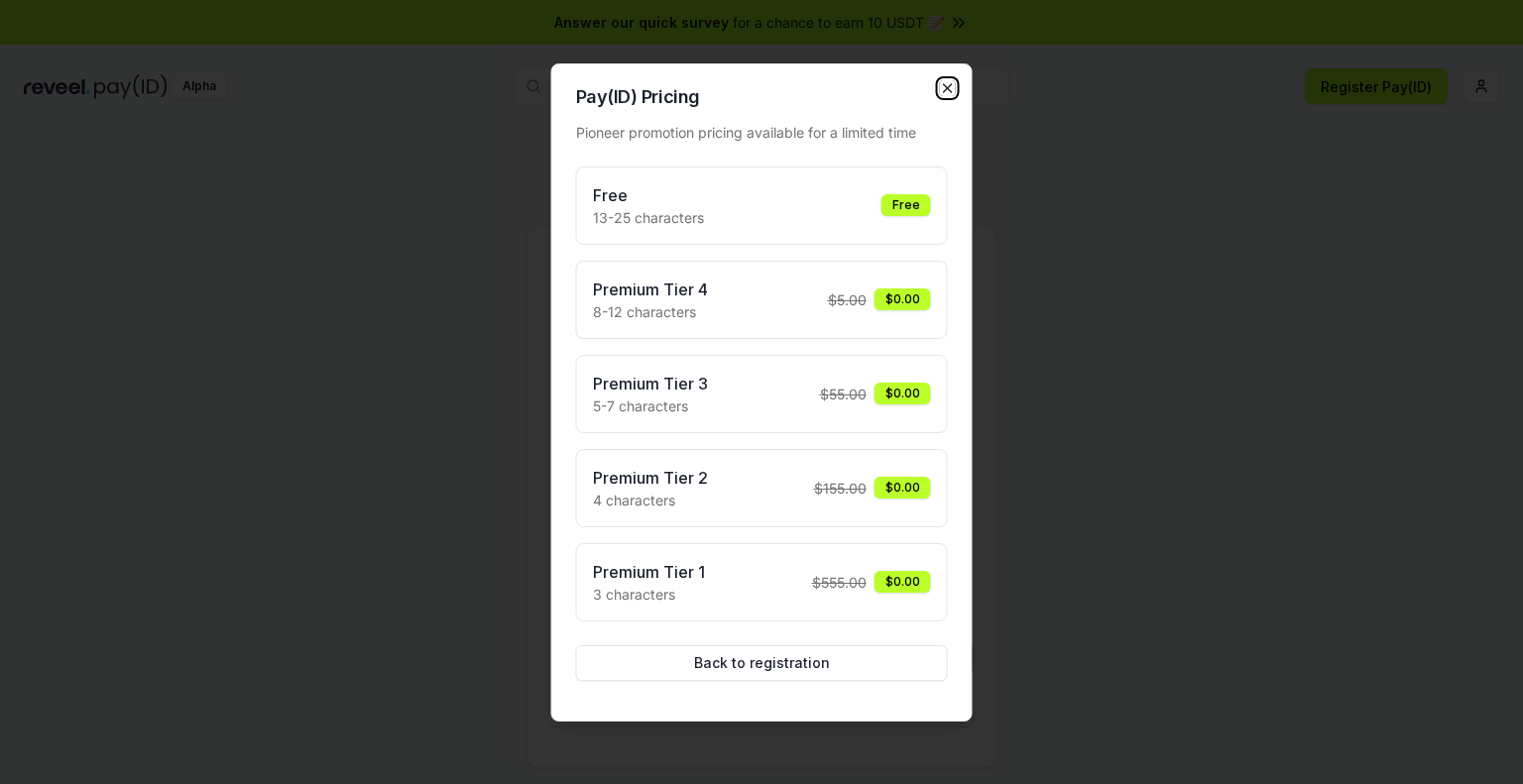 click 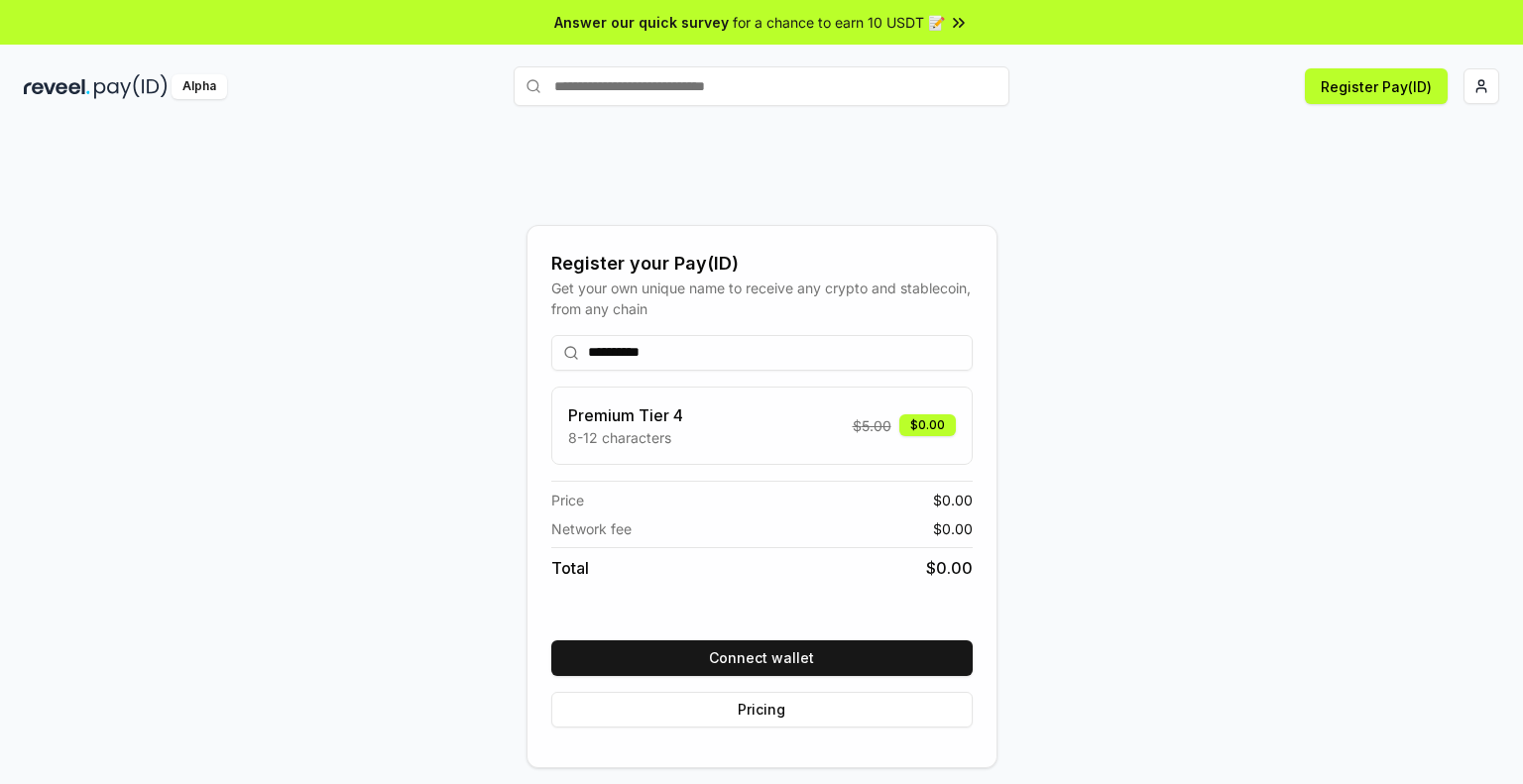 click on "**********" at bounding box center [762, 353] 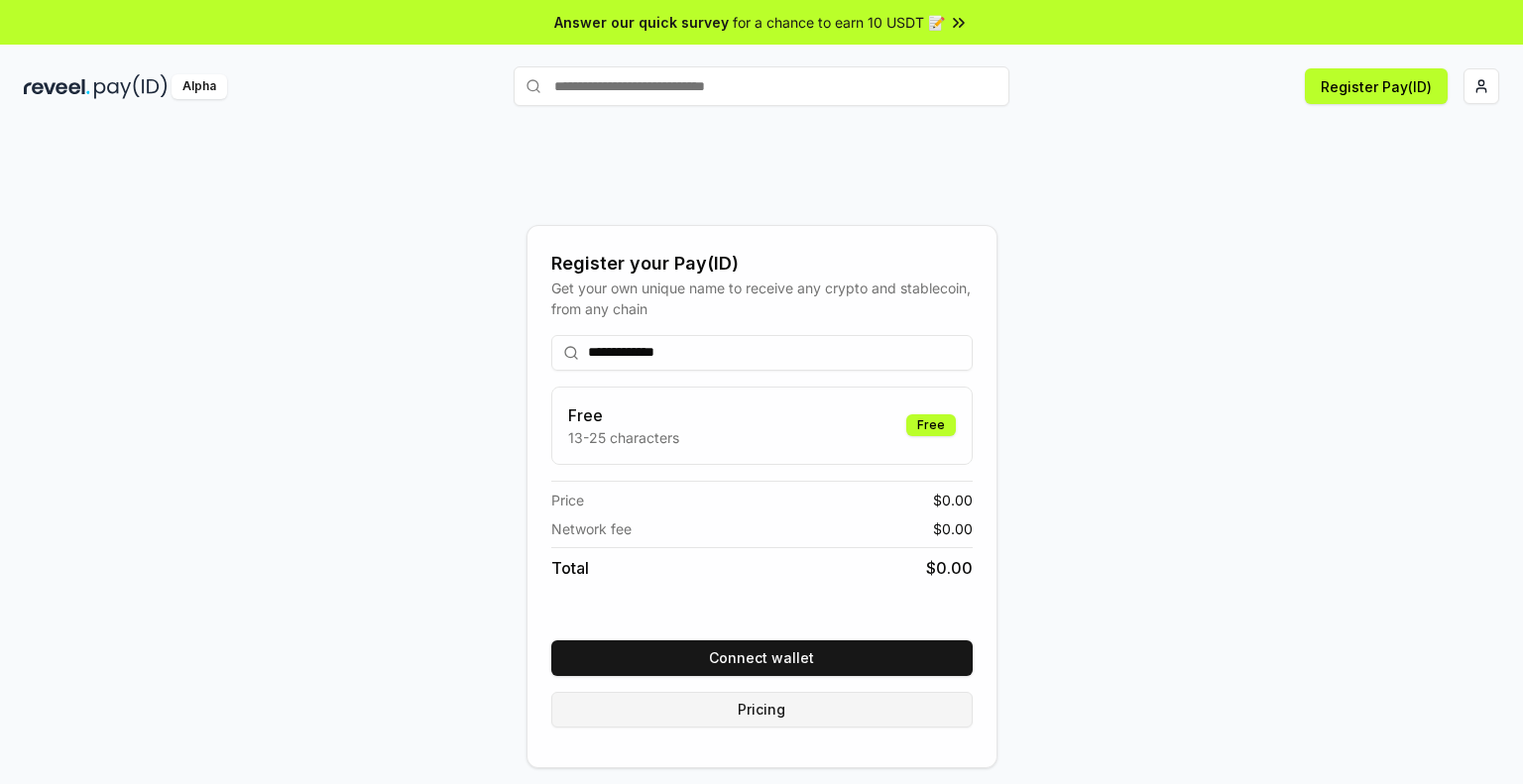 type on "**********" 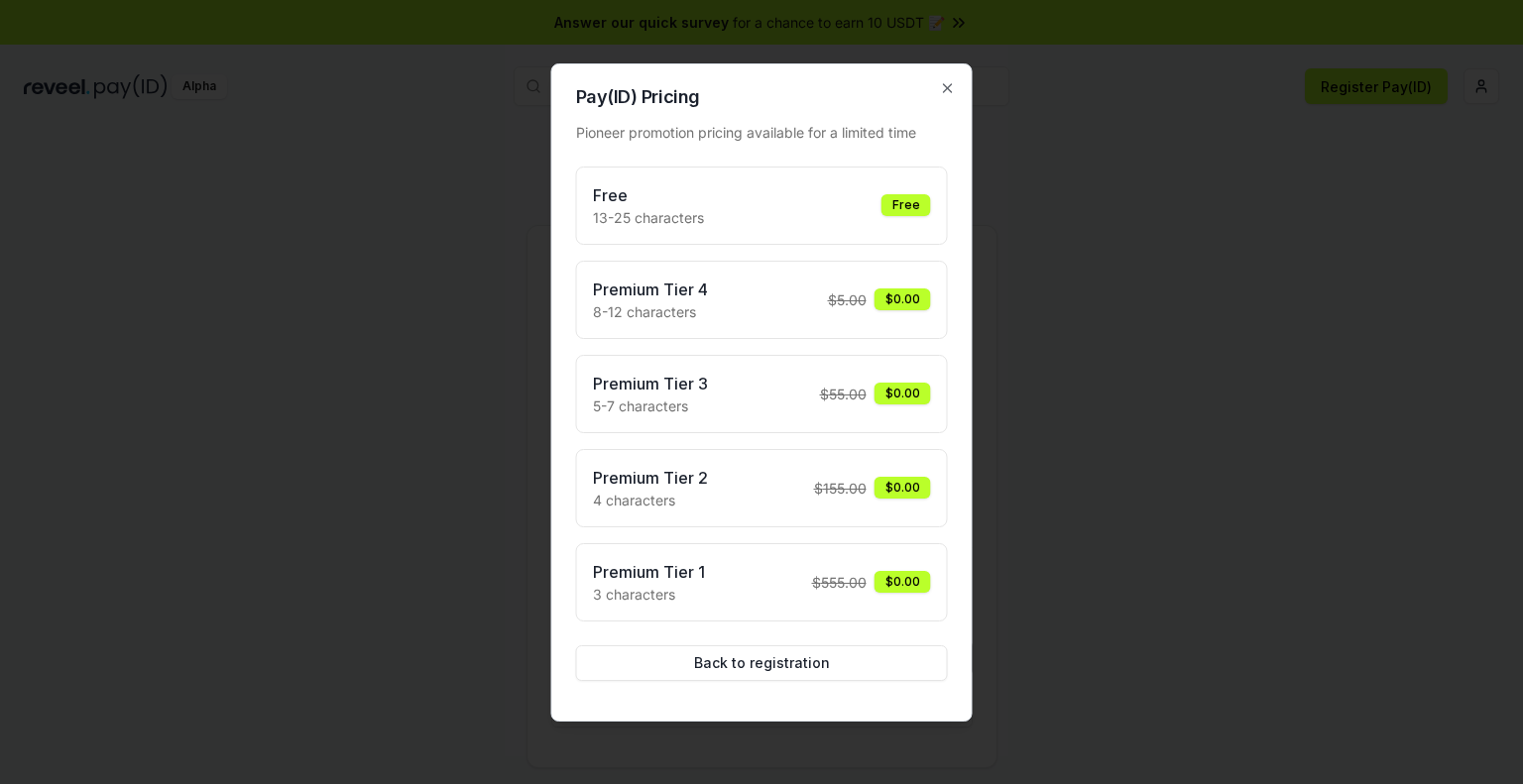 click on "Free" at bounding box center [906, 205] 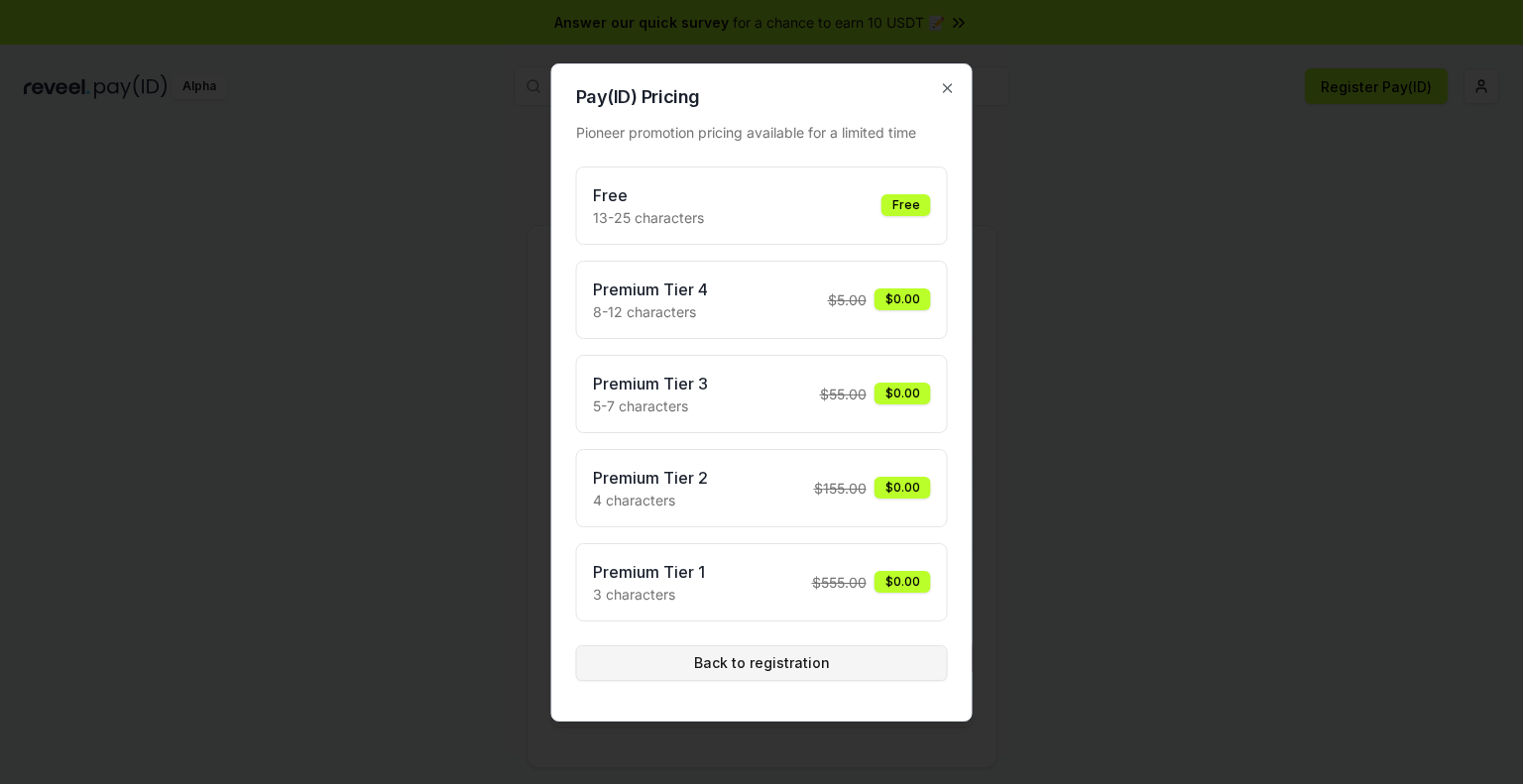 click on "Back to registration" at bounding box center (762, 663) 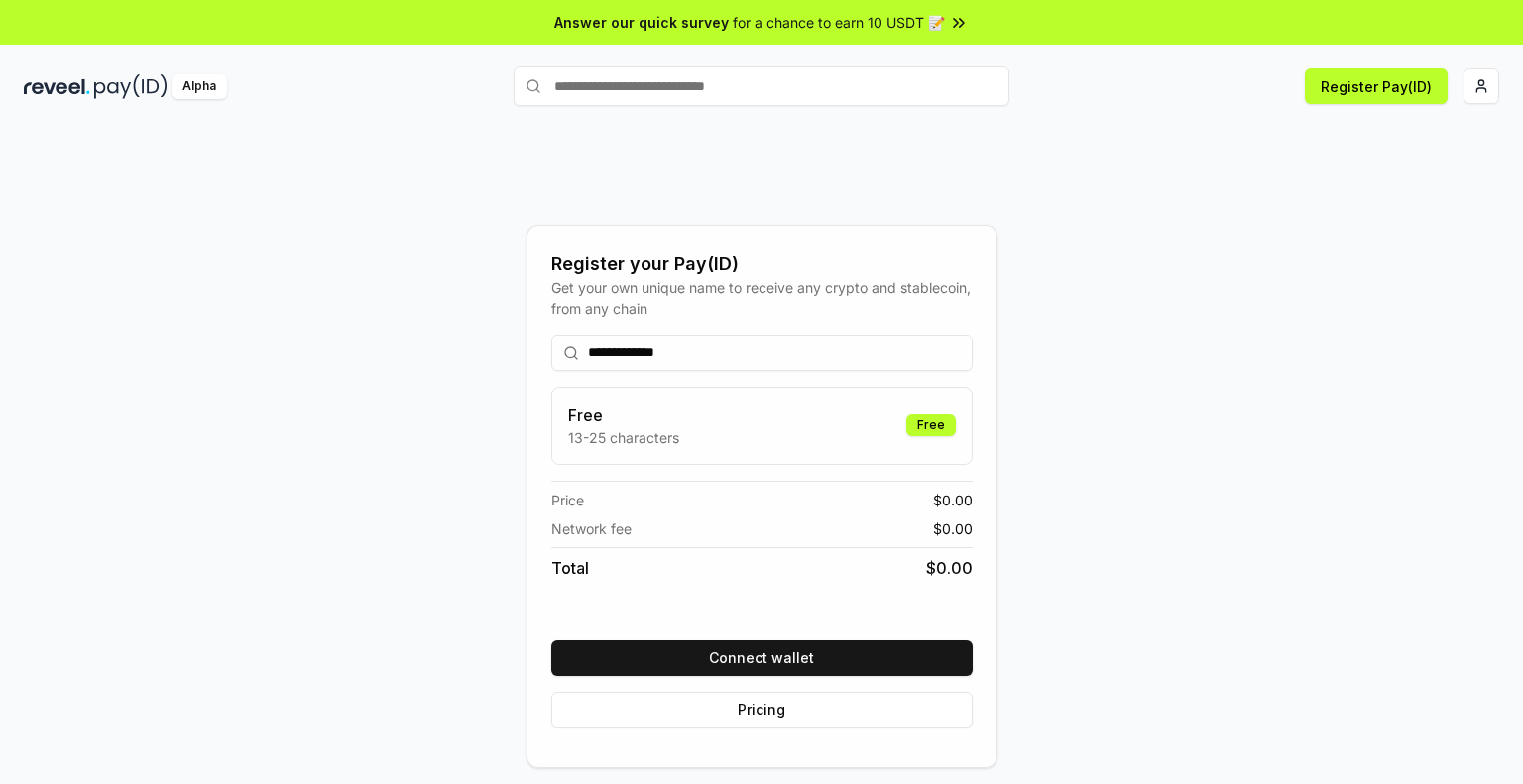 click at bounding box center [131, 86] 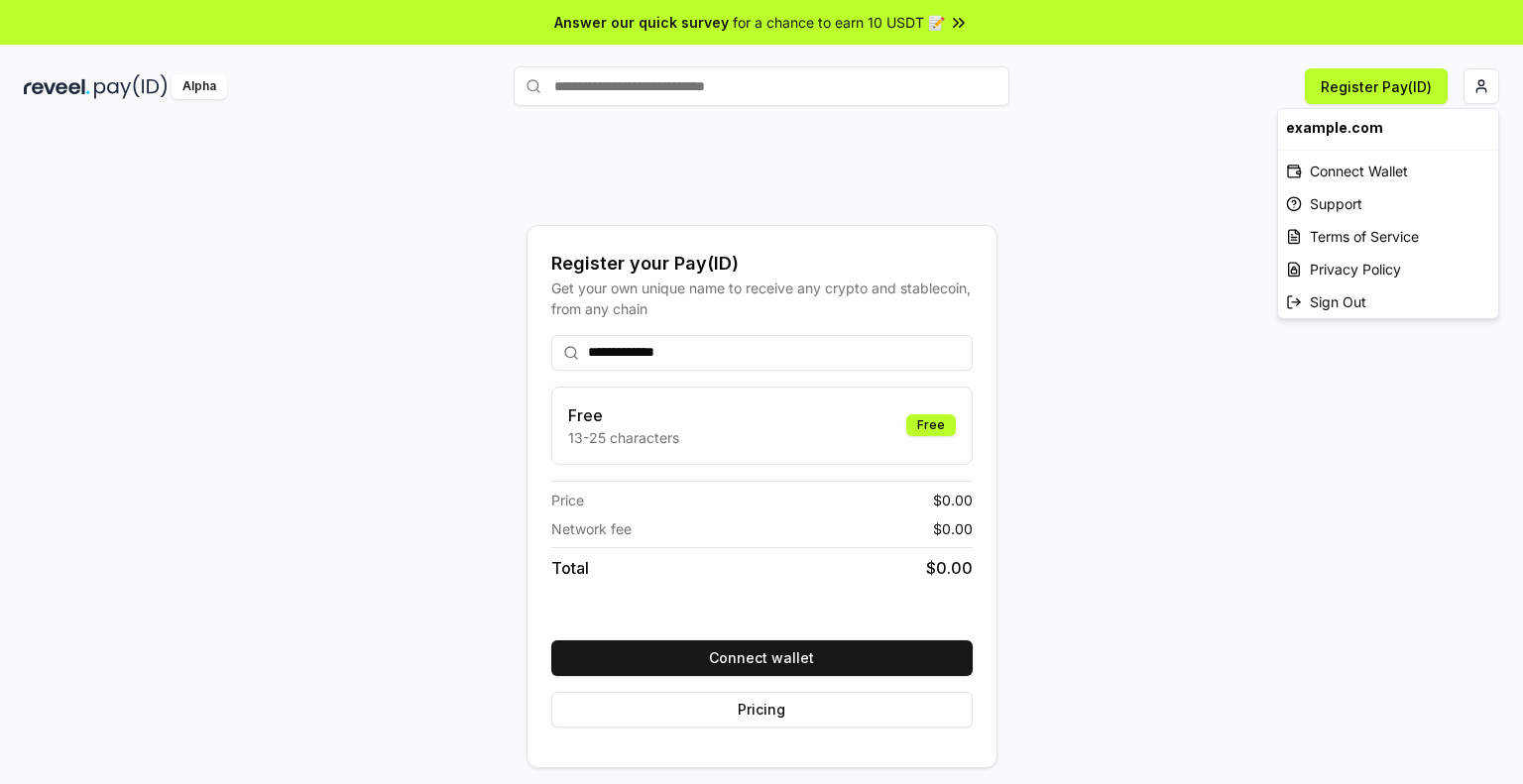 click on "**********" at bounding box center [762, 392] 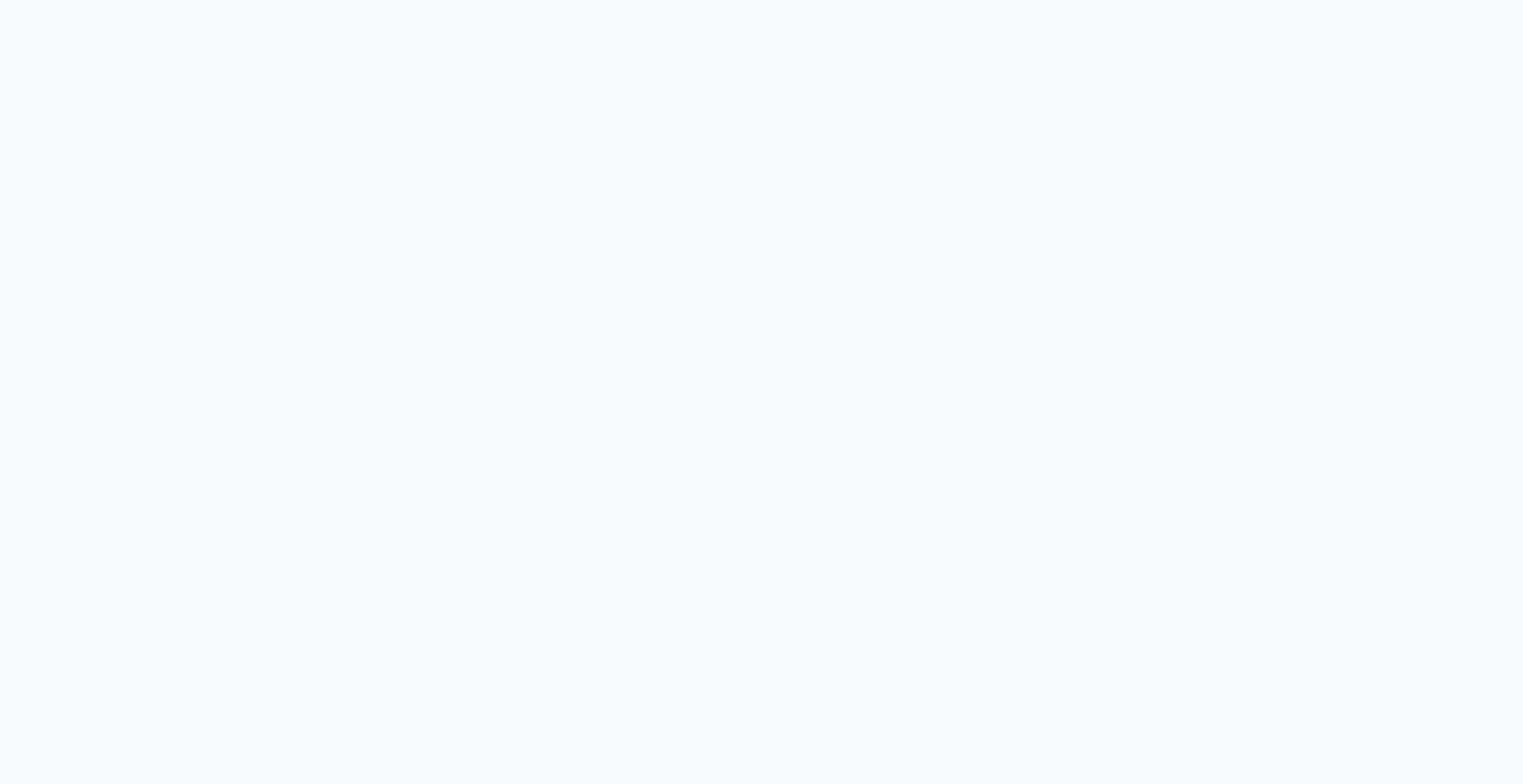 scroll, scrollTop: 0, scrollLeft: 0, axis: both 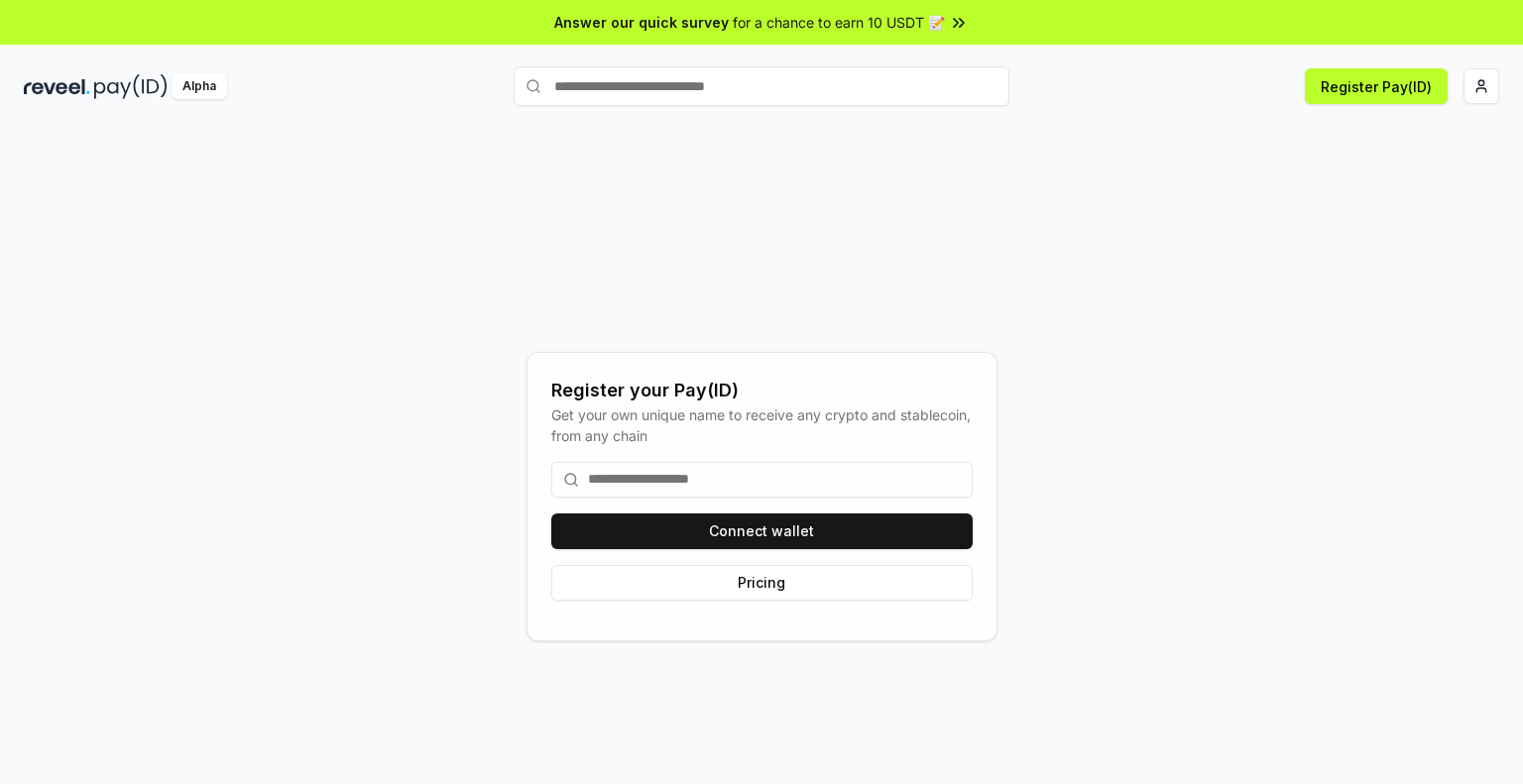 click on "Register your Pay(ID) Get your own unique name to receive any crypto and stablecoin, from any chain Connect wallet Pricing" at bounding box center (762, 496) 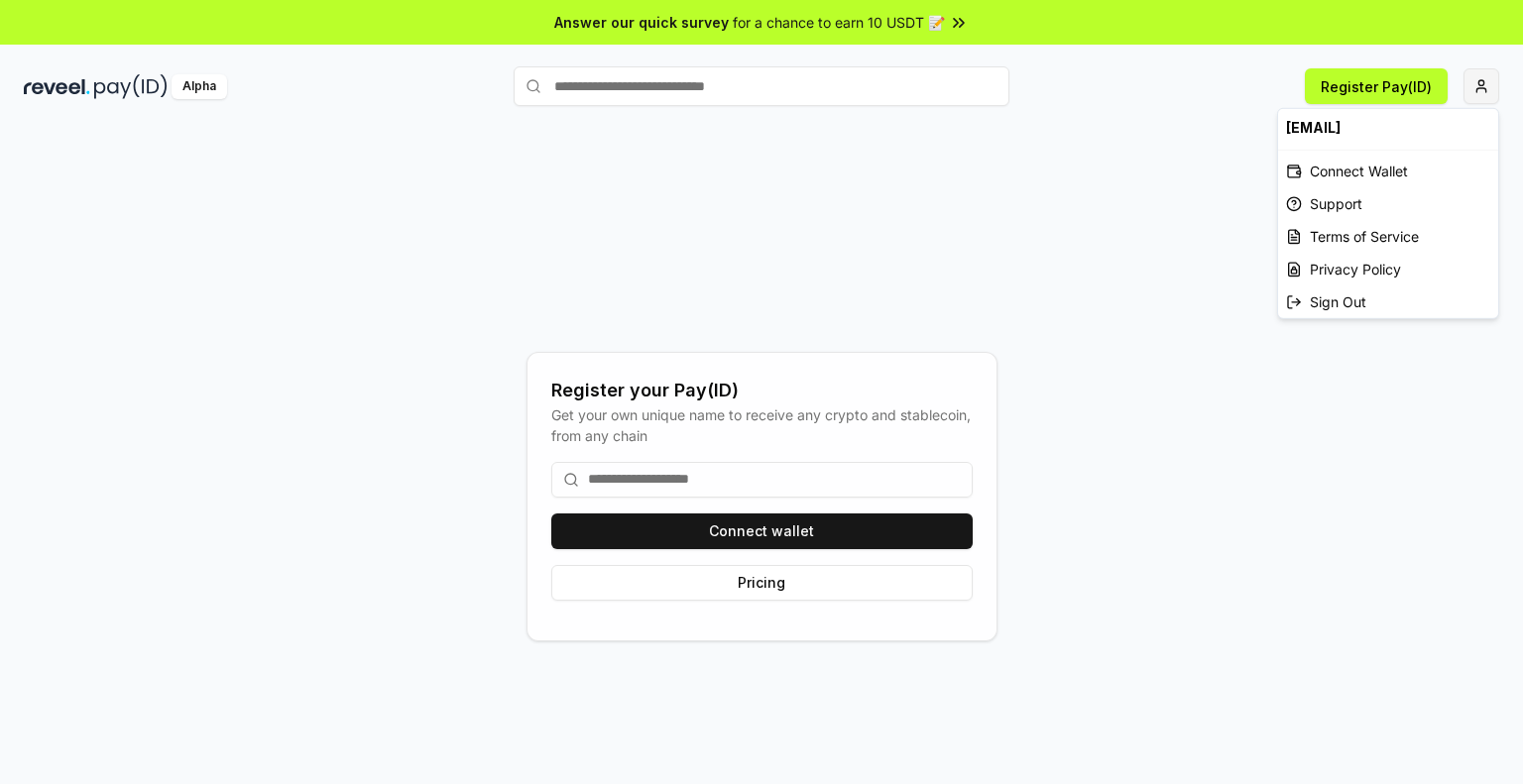 click on "Answer our quick survey for a chance to earn 10 USDT 📝 Alpha Register Pay(ID) Register your Pay(ID) Get your own unique name to receive any crypto and stablecoin, from any chain Connect wallet Pricing   Connect Wallet   Support   Terms of Service   Privacy Policy   Sign Out" at bounding box center [762, 392] 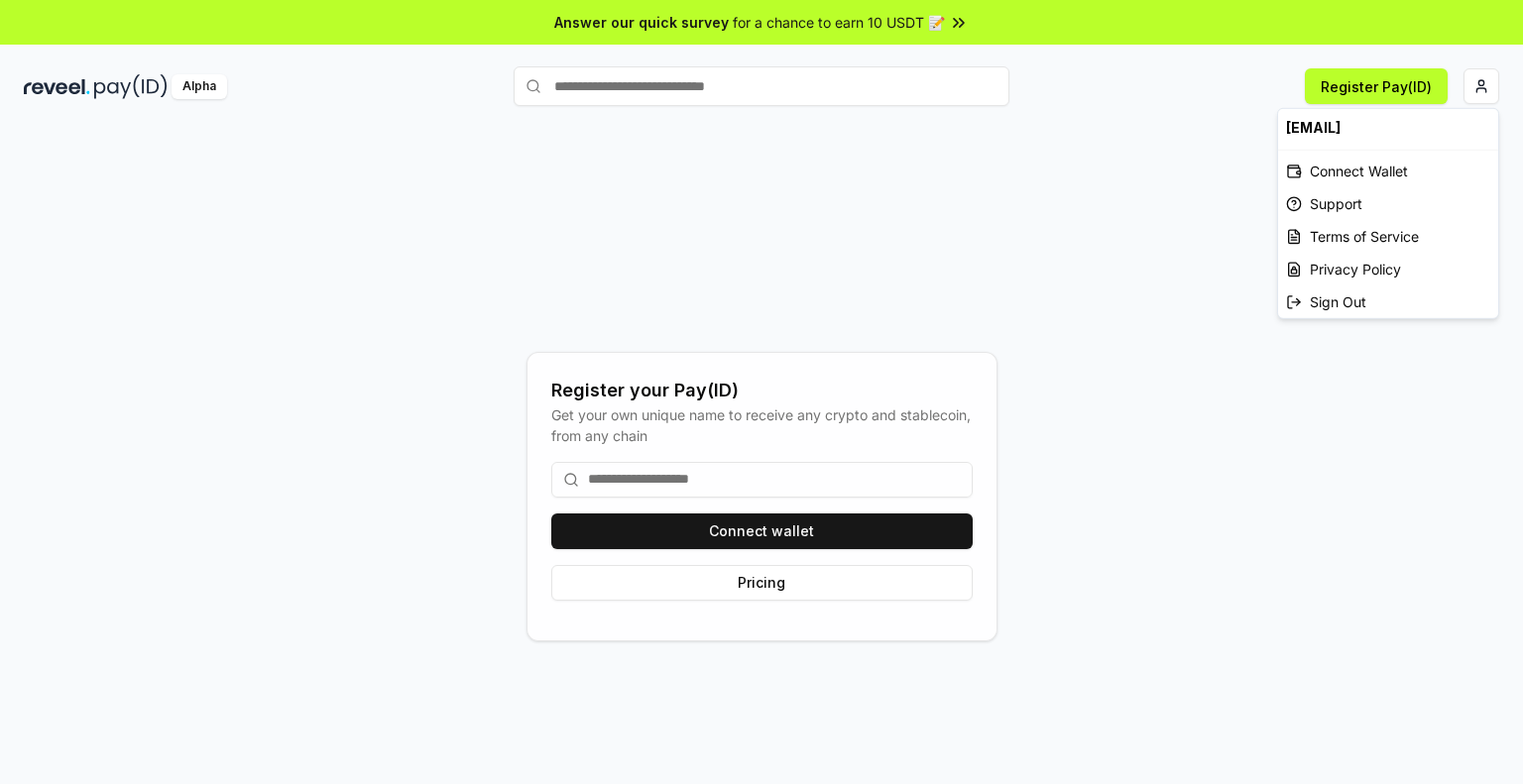 click on "Answer our quick survey for a chance to earn 10 USDT 📝 Alpha Register Pay(ID) Register your Pay(ID) Get your own unique name to receive any crypto and stablecoin, from any chain Connect wallet Pricing   Connect Wallet   Support   Terms of Service   Privacy Policy   Sign Out" at bounding box center (762, 392) 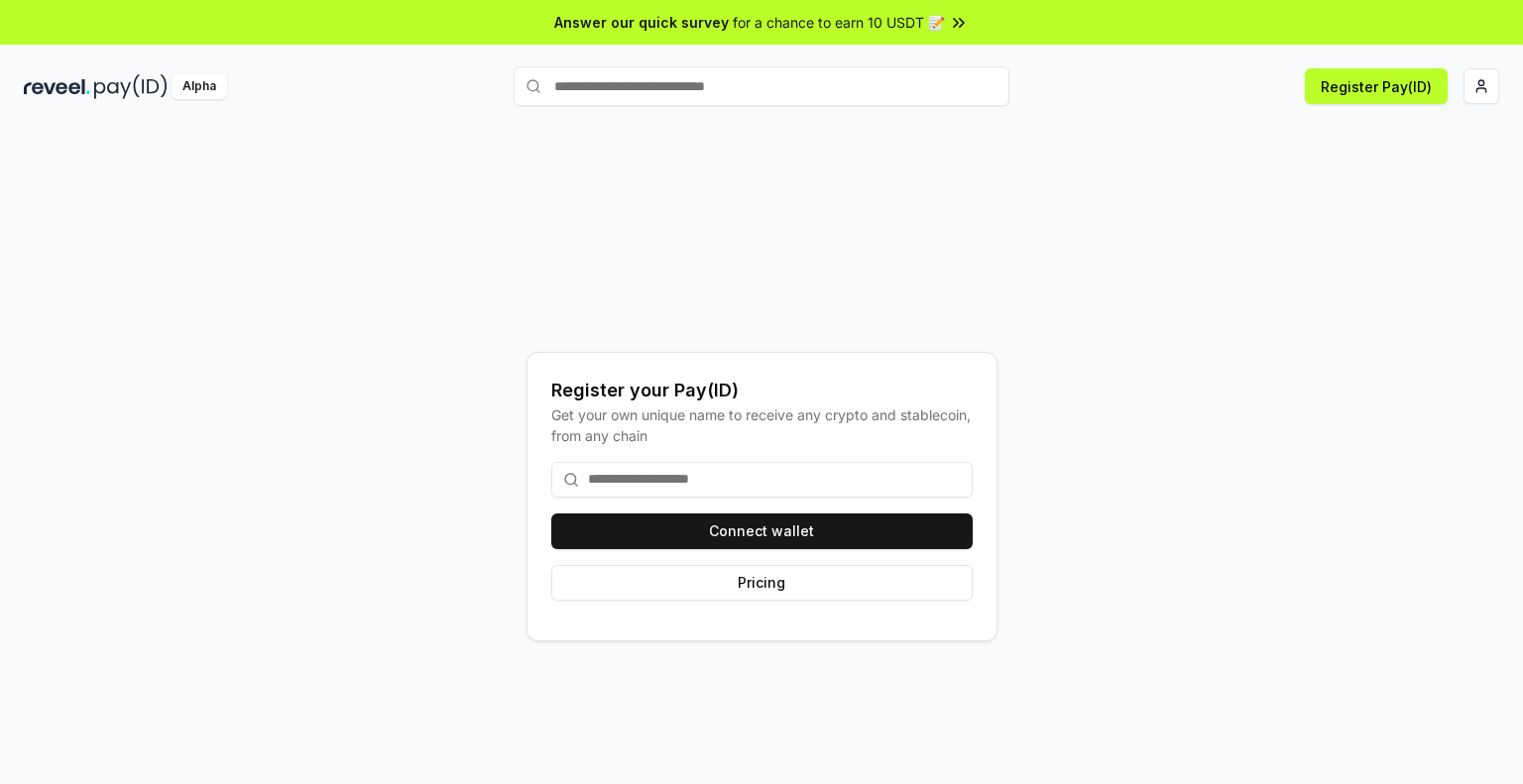 click at bounding box center (131, 86) 